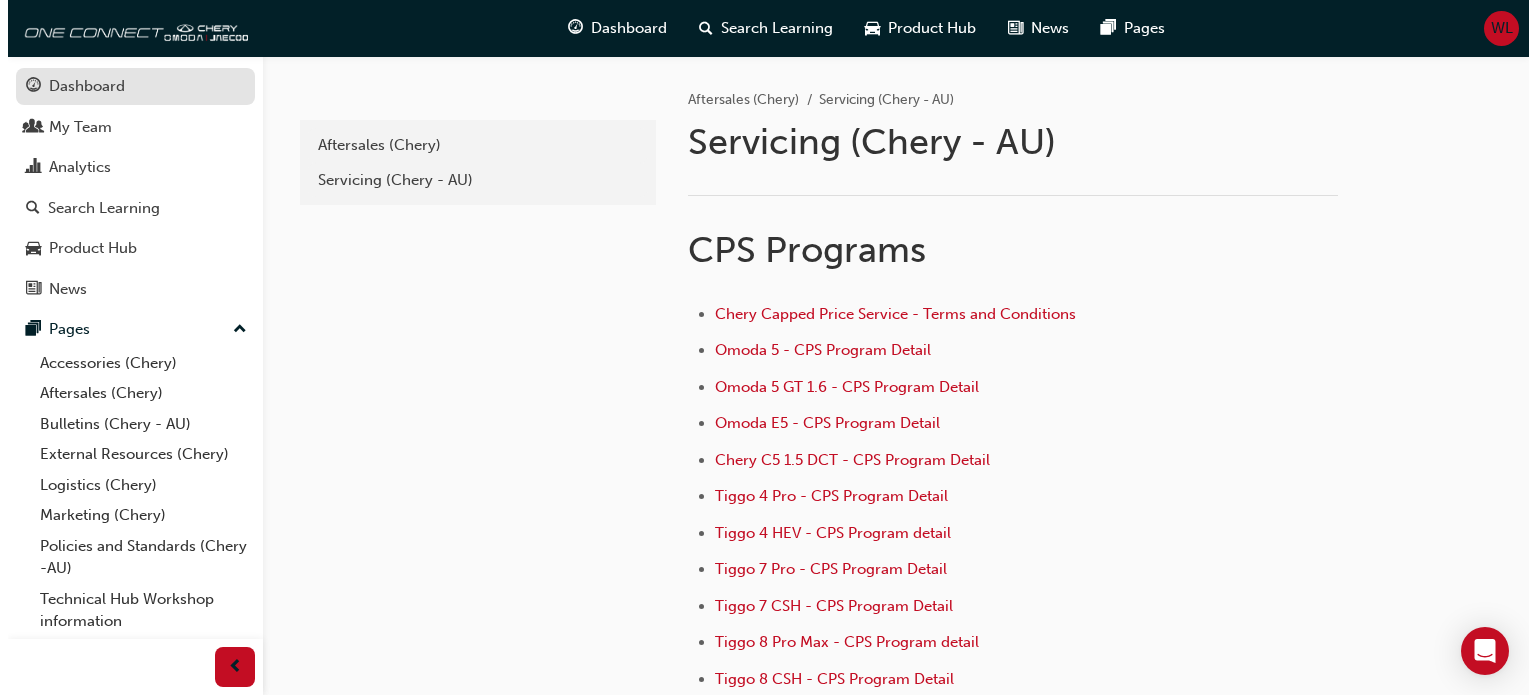 scroll, scrollTop: 0, scrollLeft: 0, axis: both 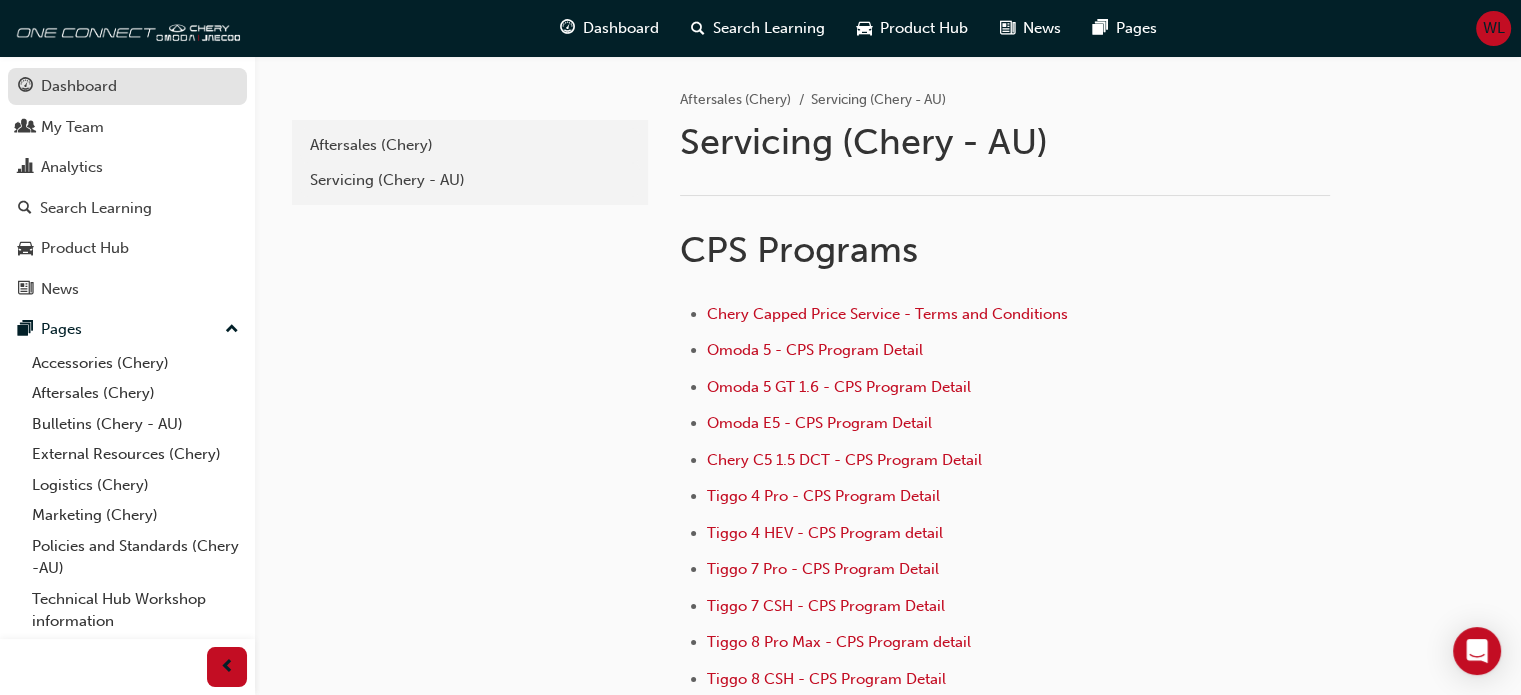click on "Dashboard" at bounding box center [79, 86] 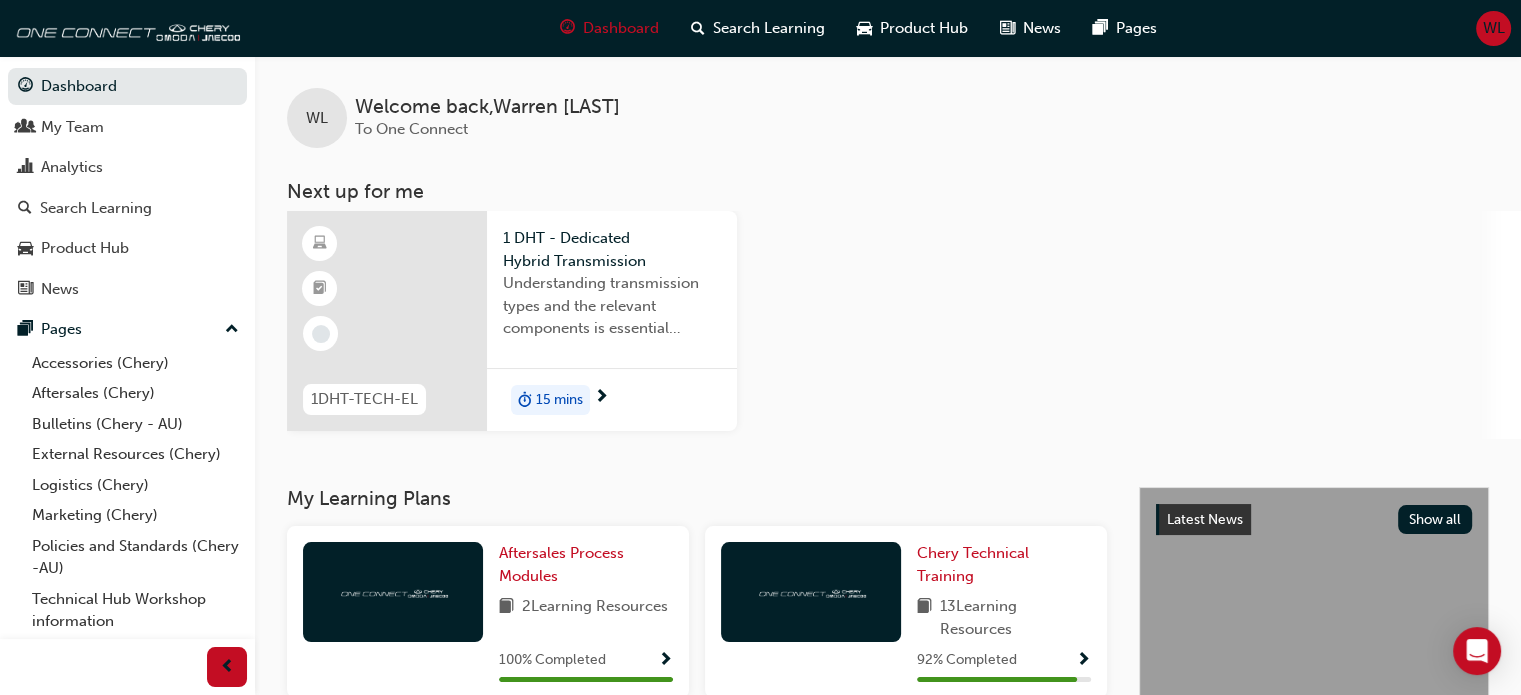 click on "15 mins" at bounding box center (559, 400) 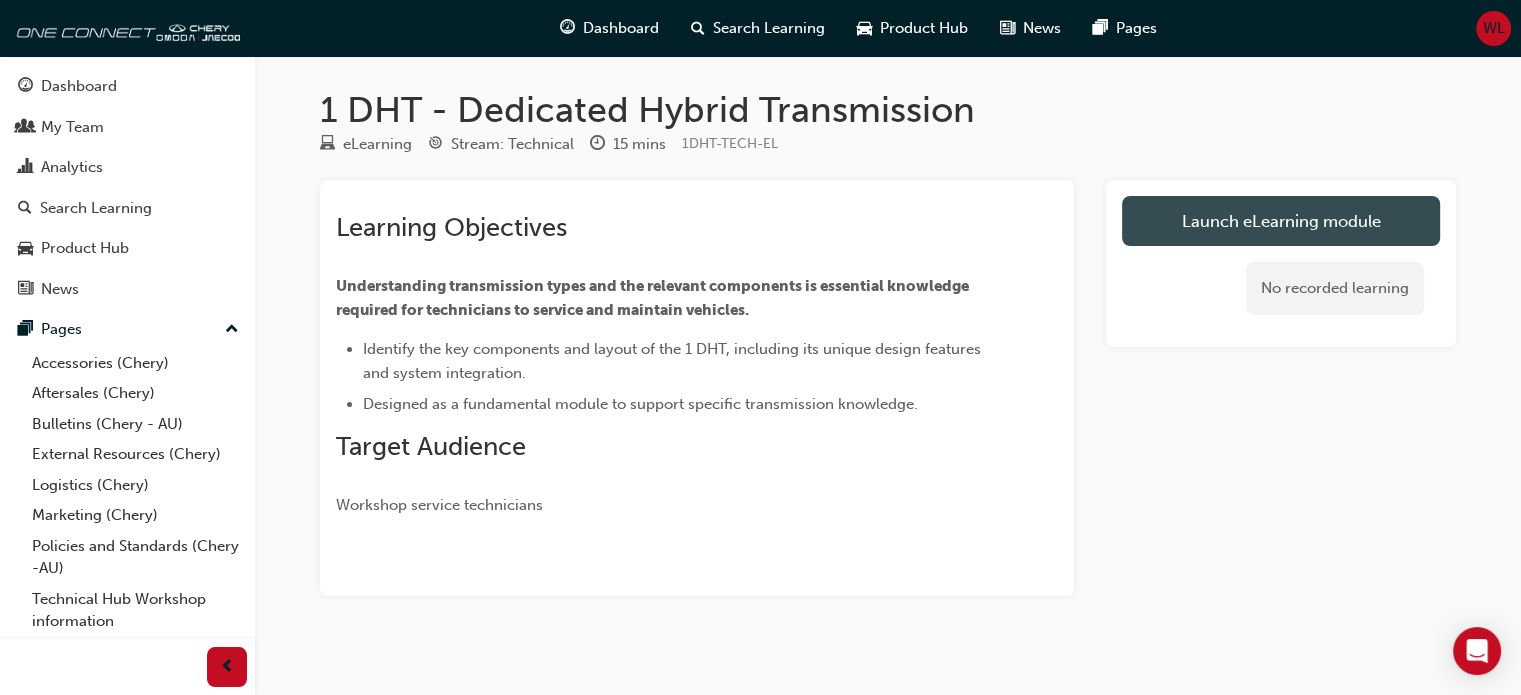 click on "Launch eLearning module" at bounding box center (1281, 221) 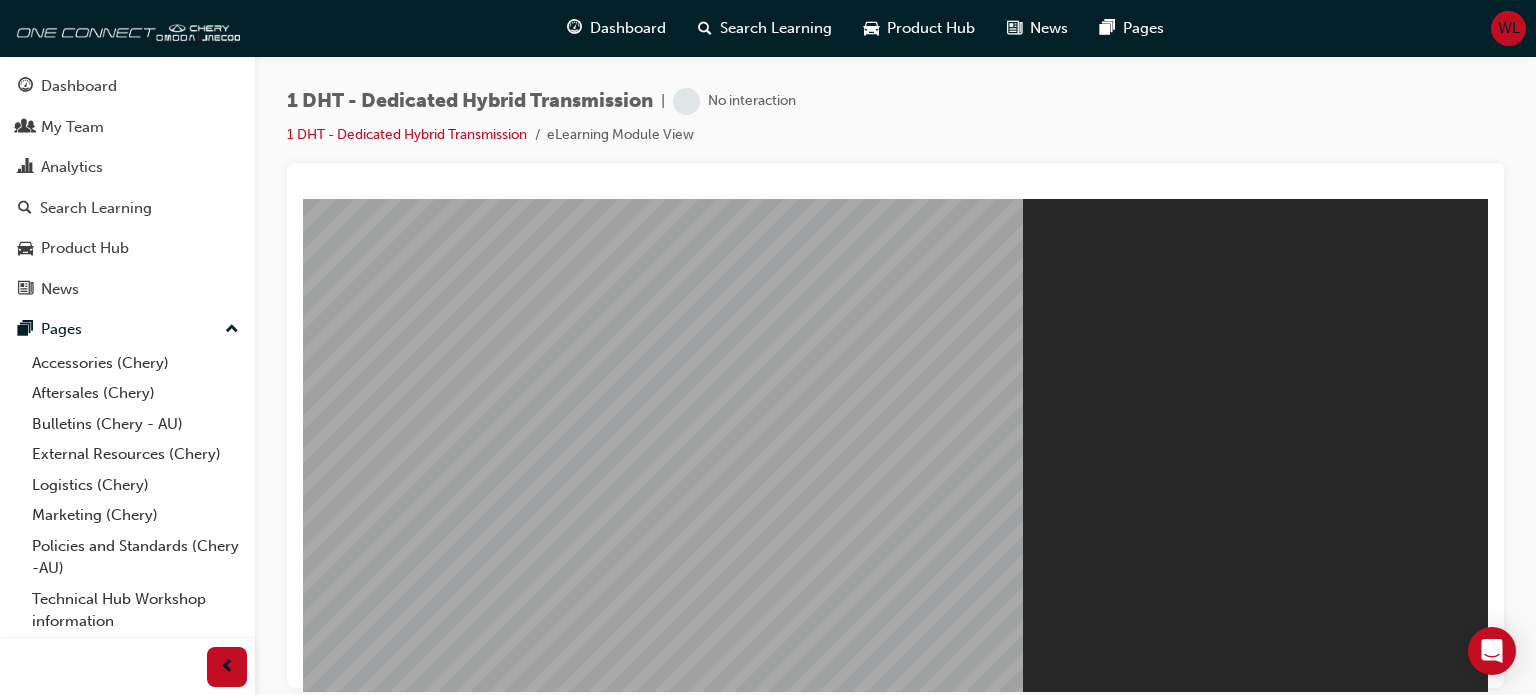 scroll, scrollTop: 0, scrollLeft: 0, axis: both 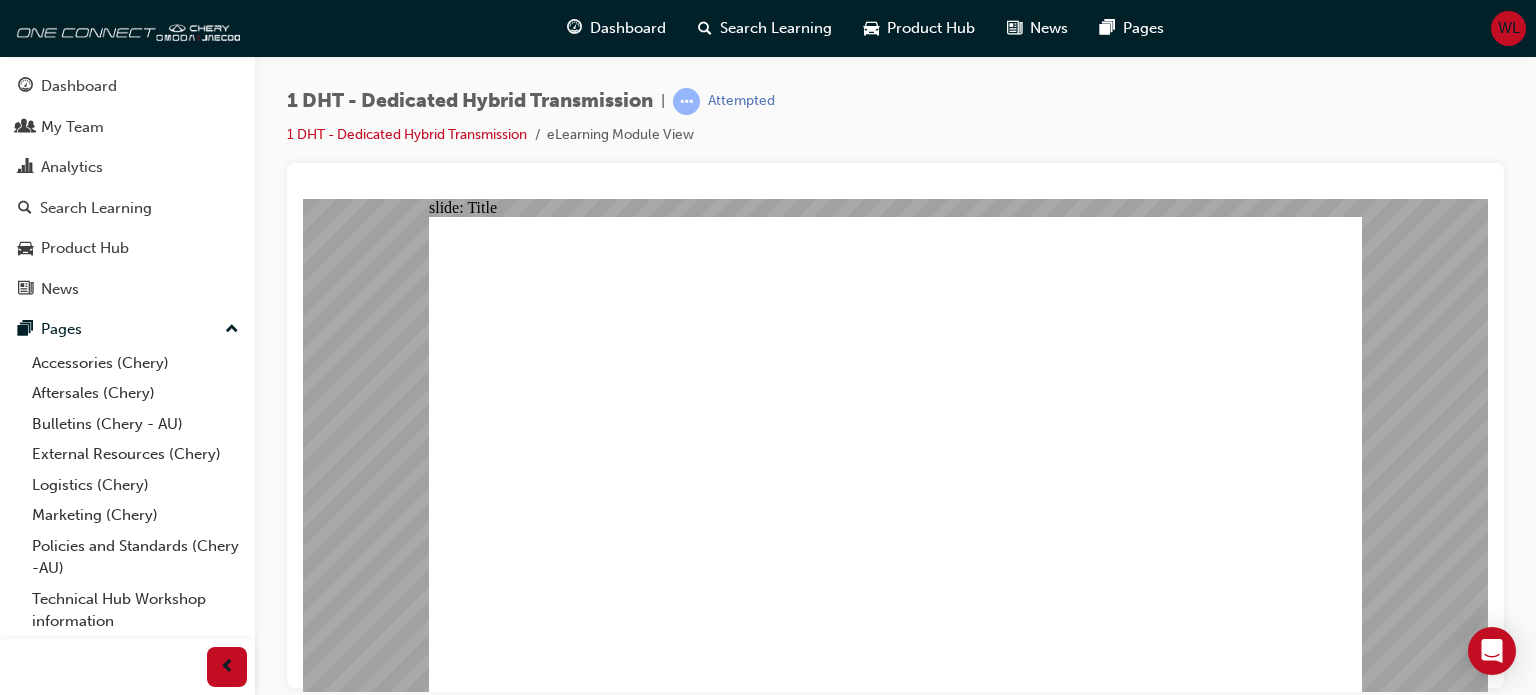 click 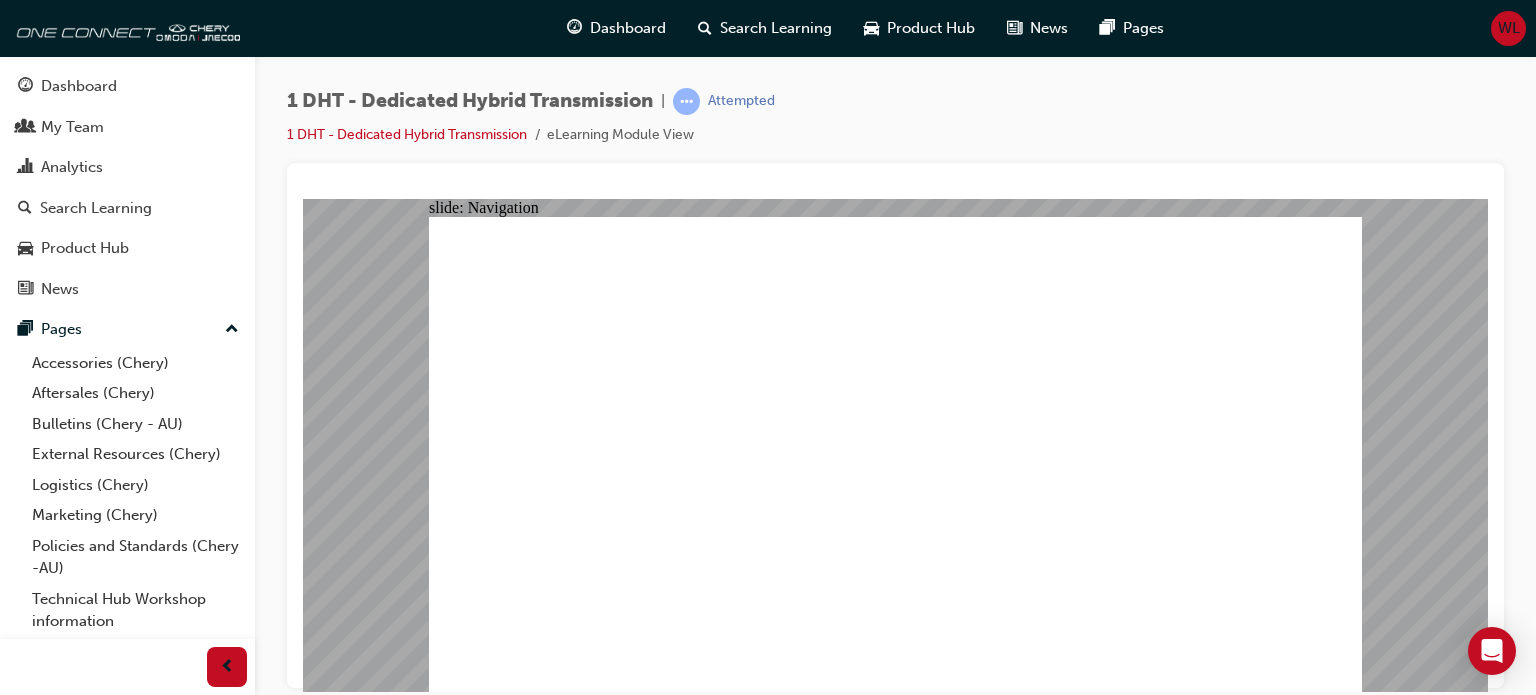 click 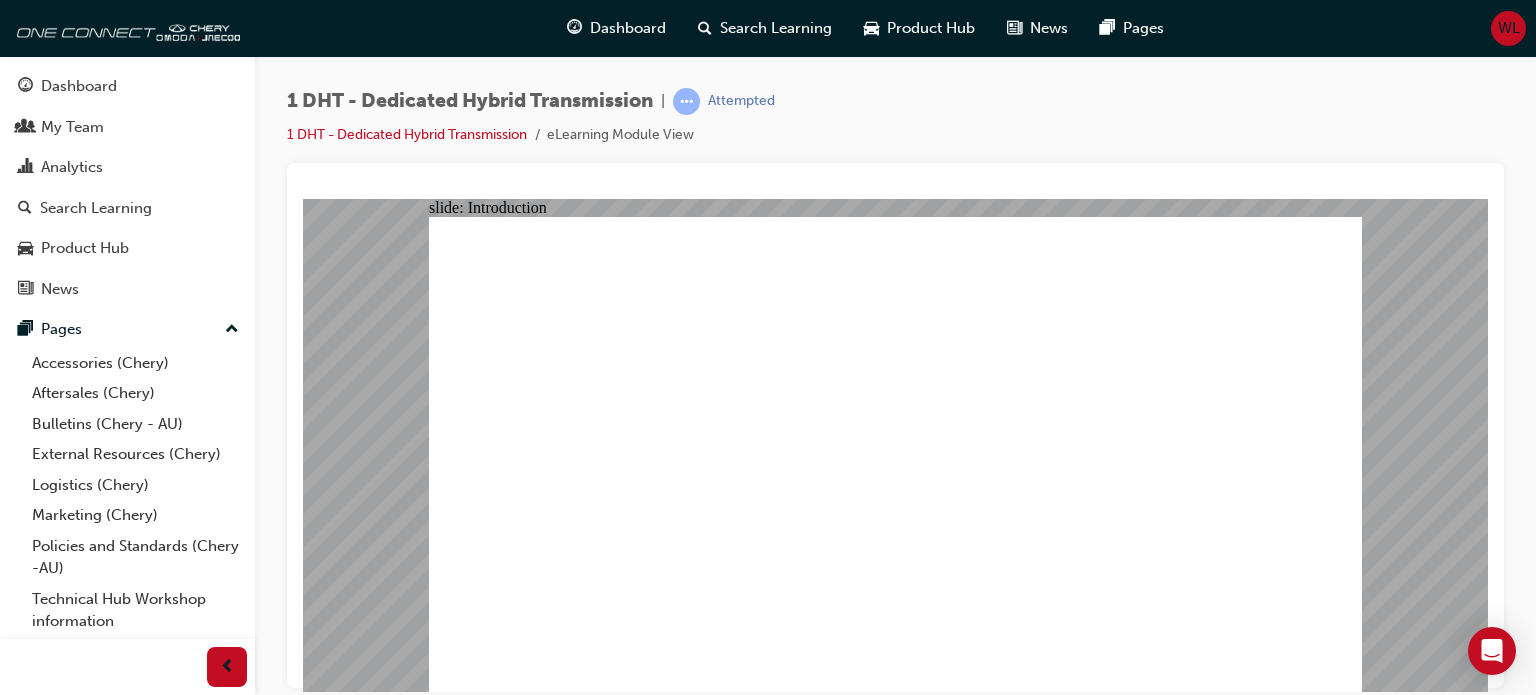 click 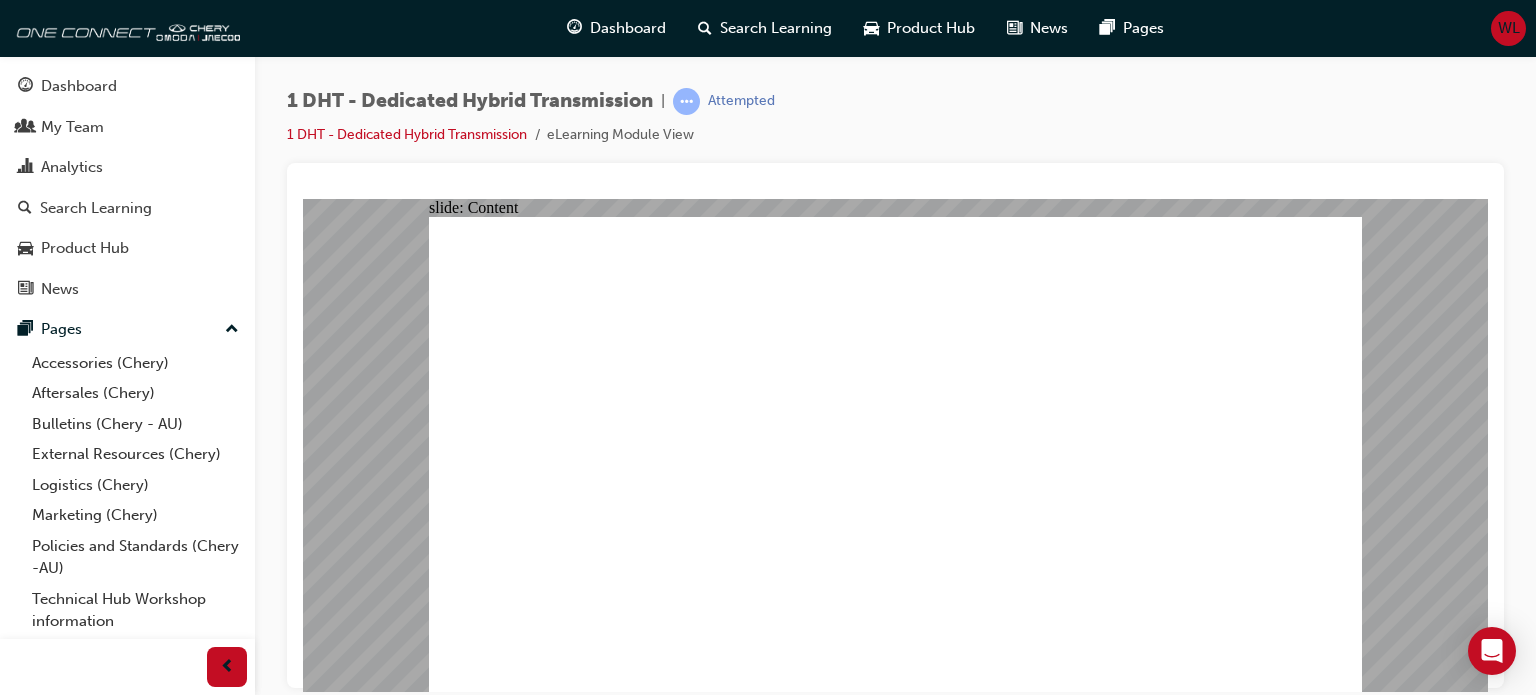 click 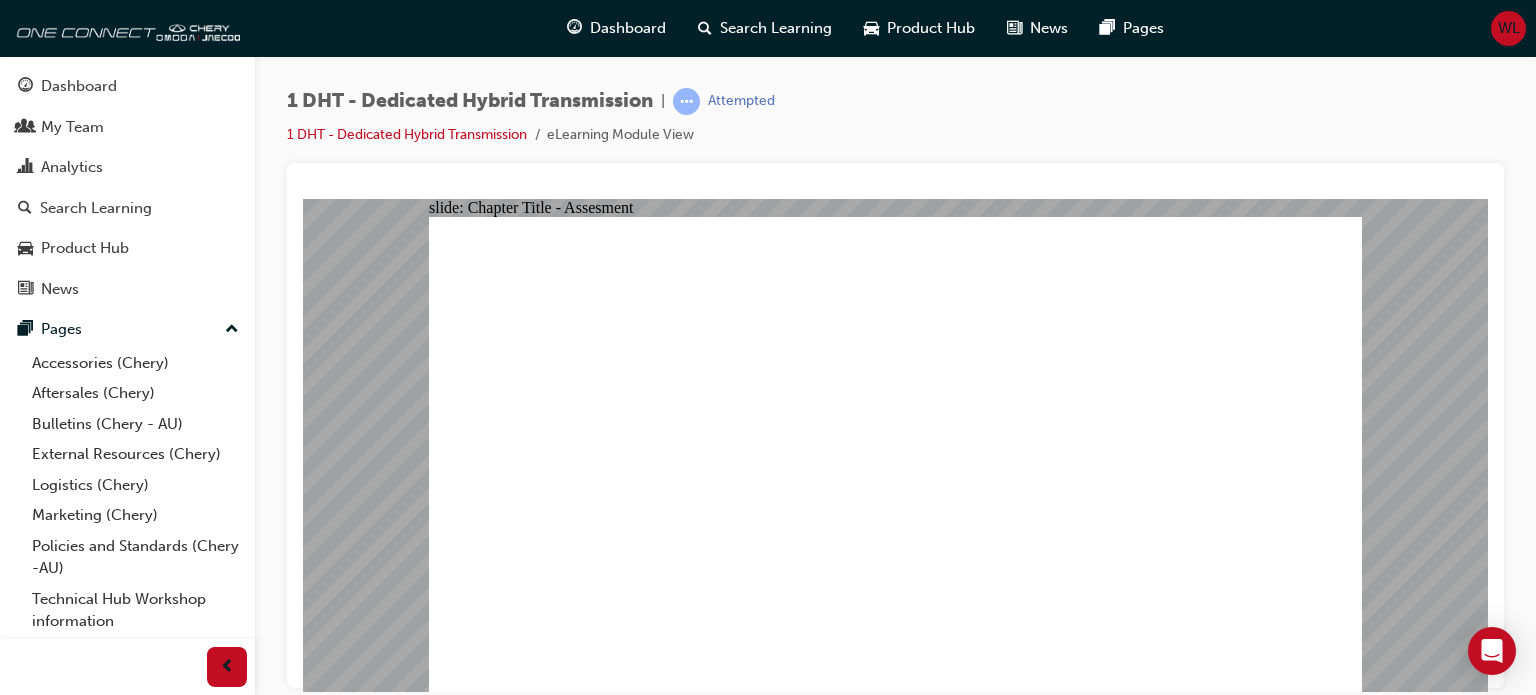 click 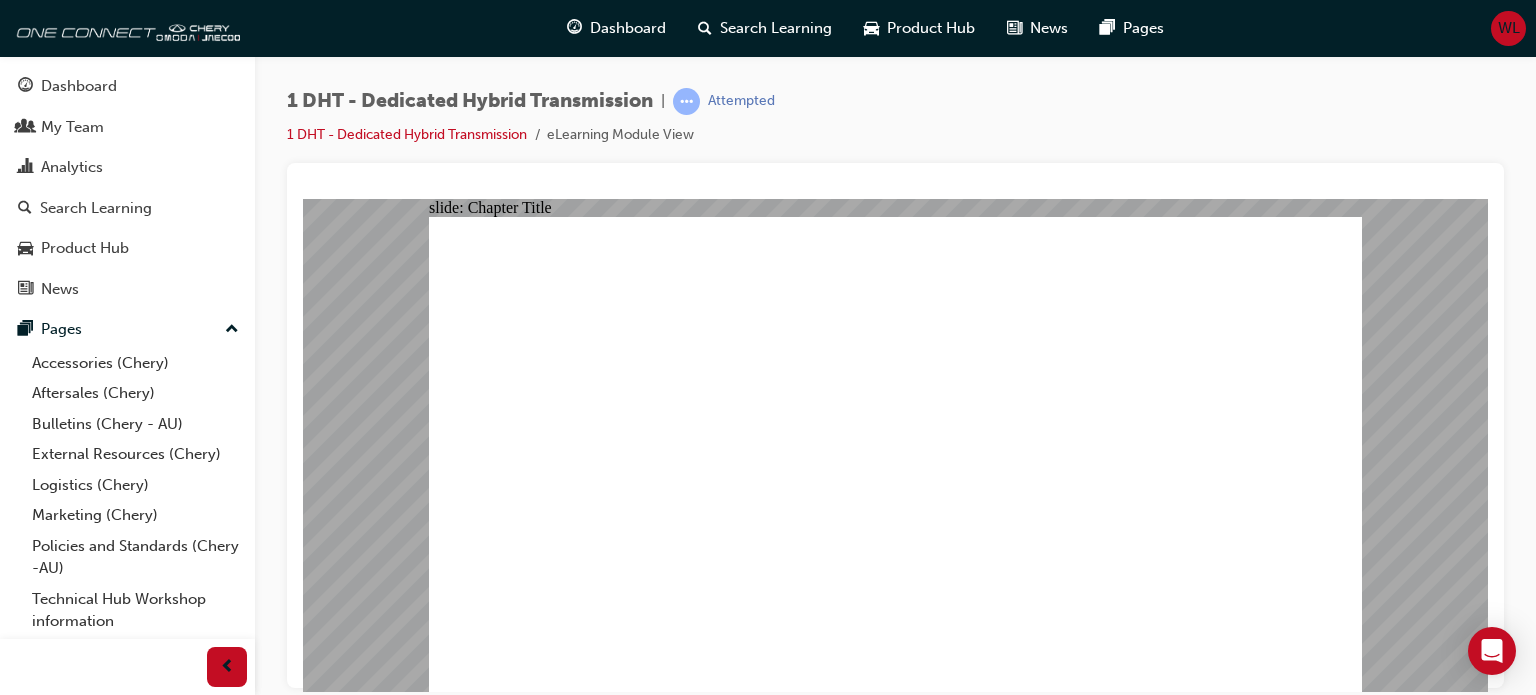 click 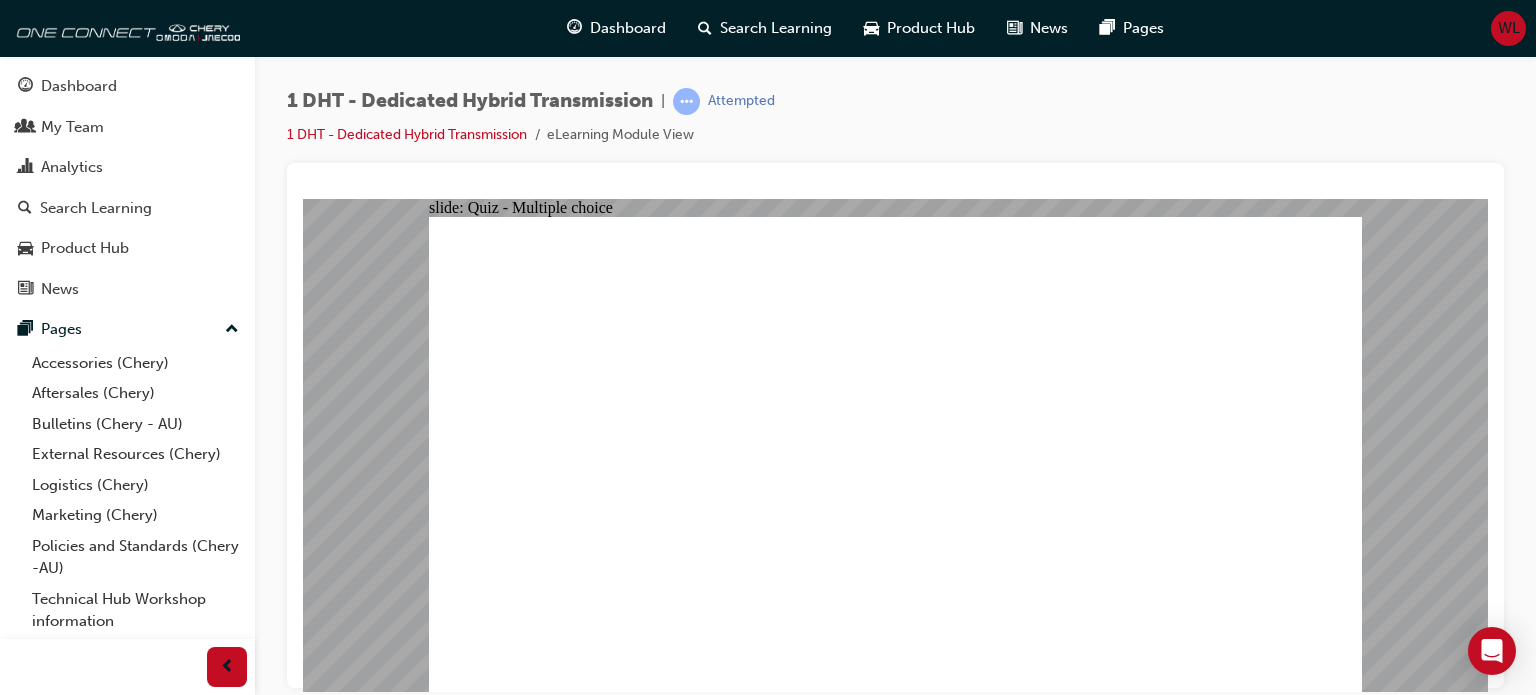 click 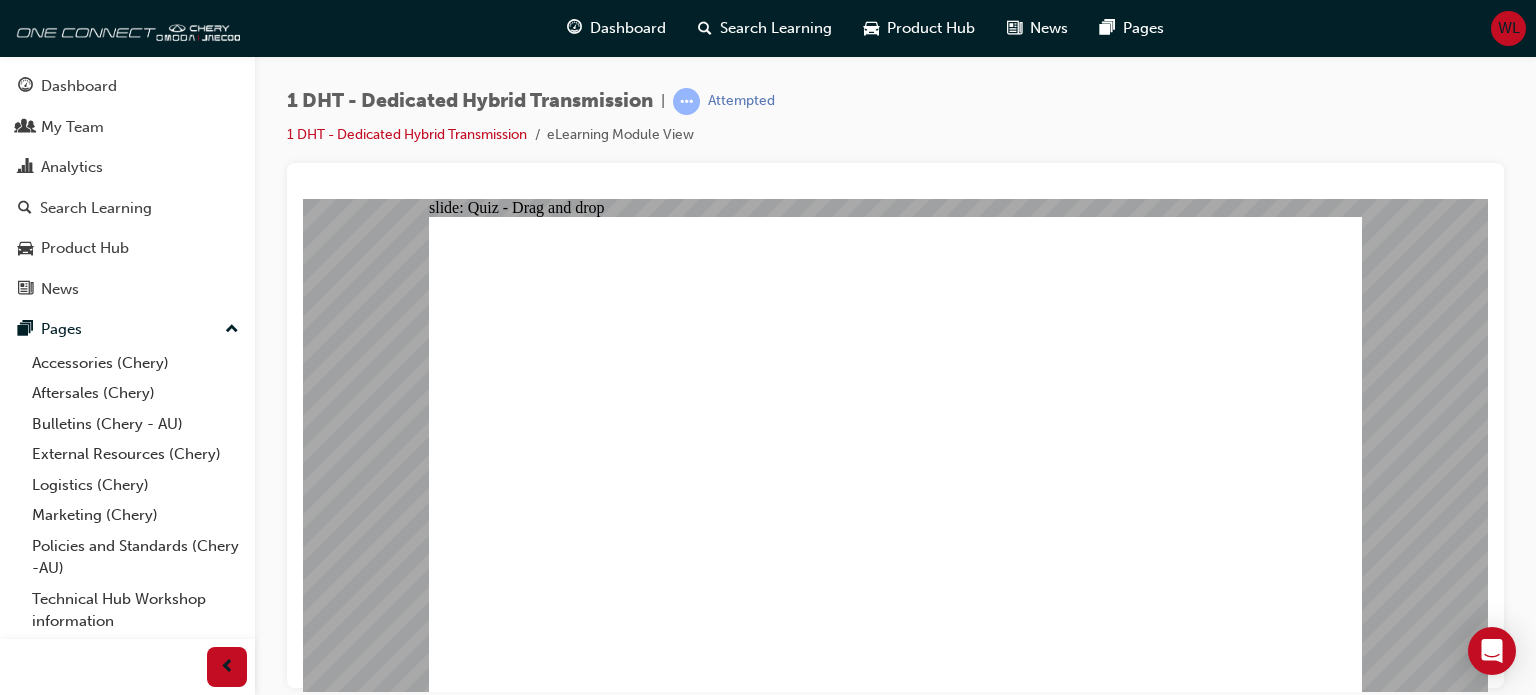 drag, startPoint x: 893, startPoint y: 584, endPoint x: 880, endPoint y: 364, distance: 220.38376 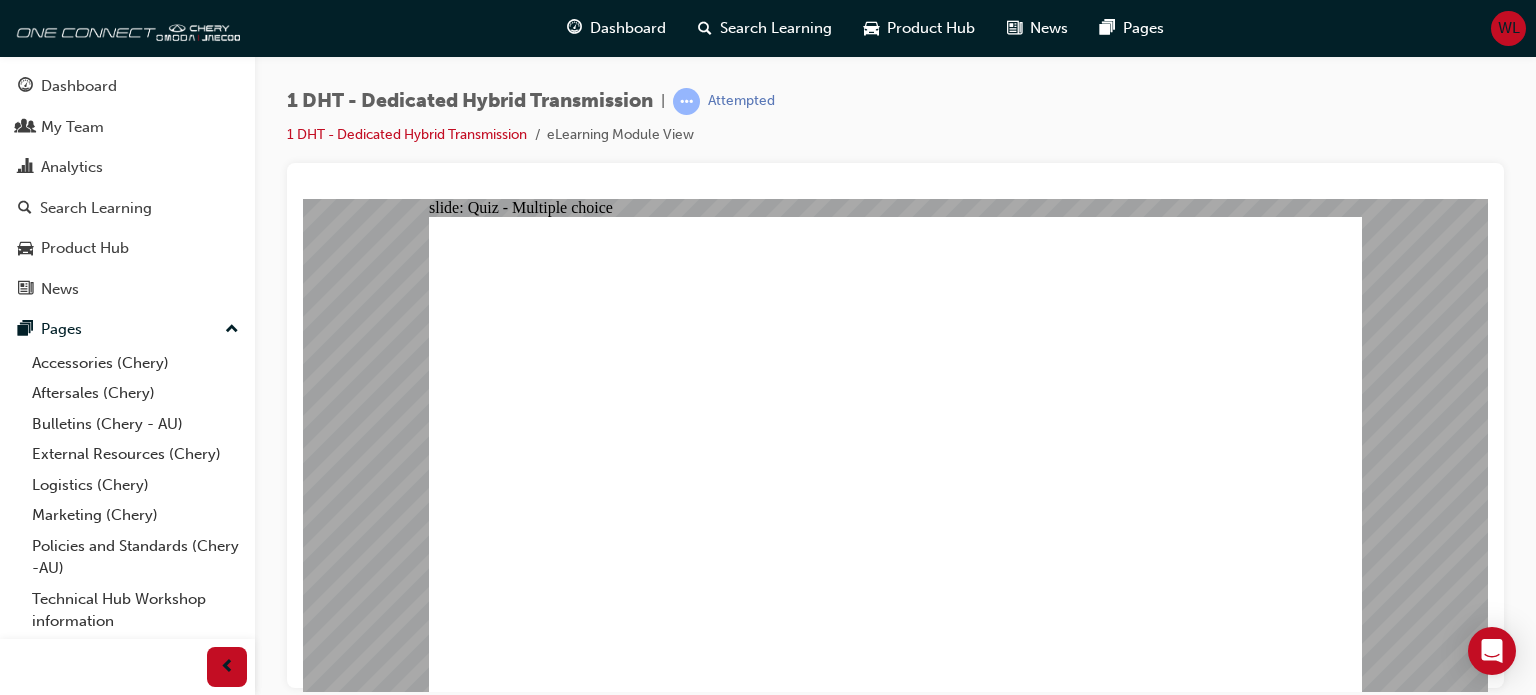 click 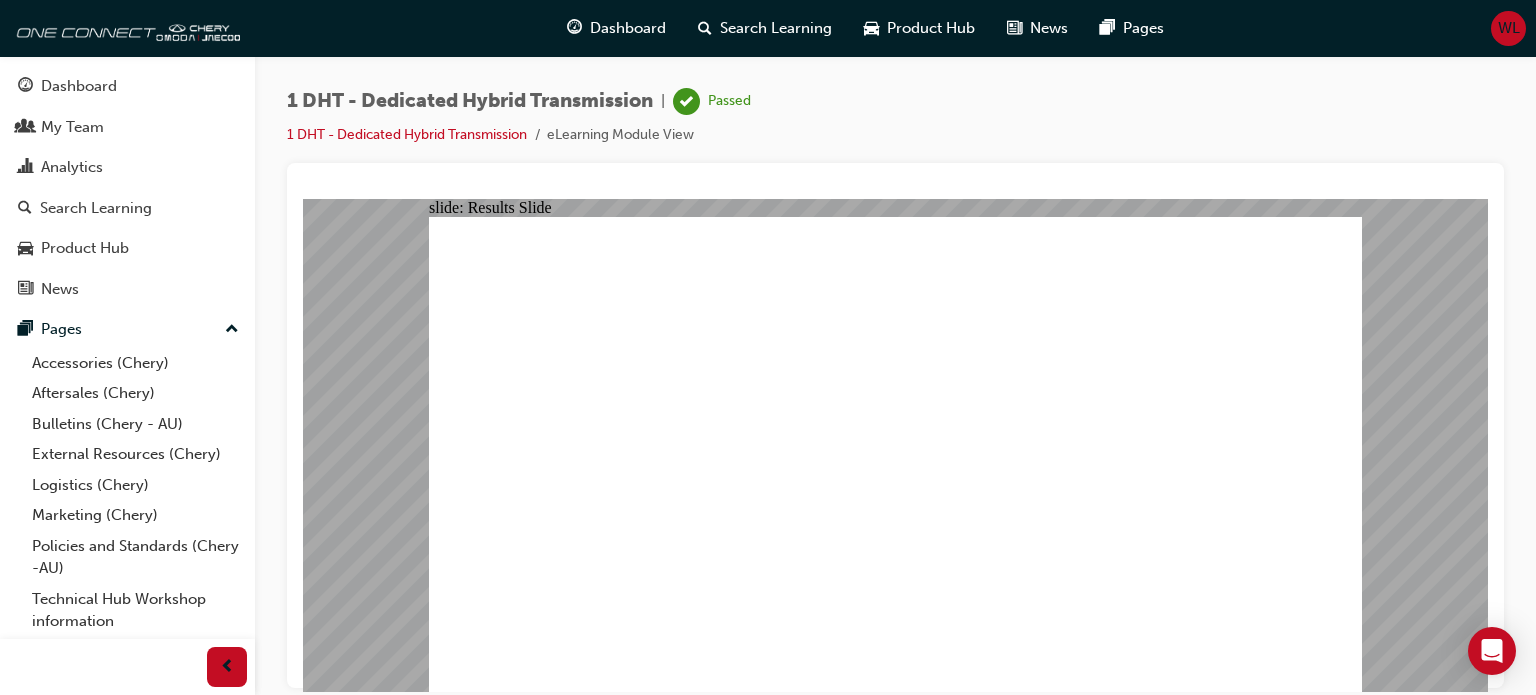 click 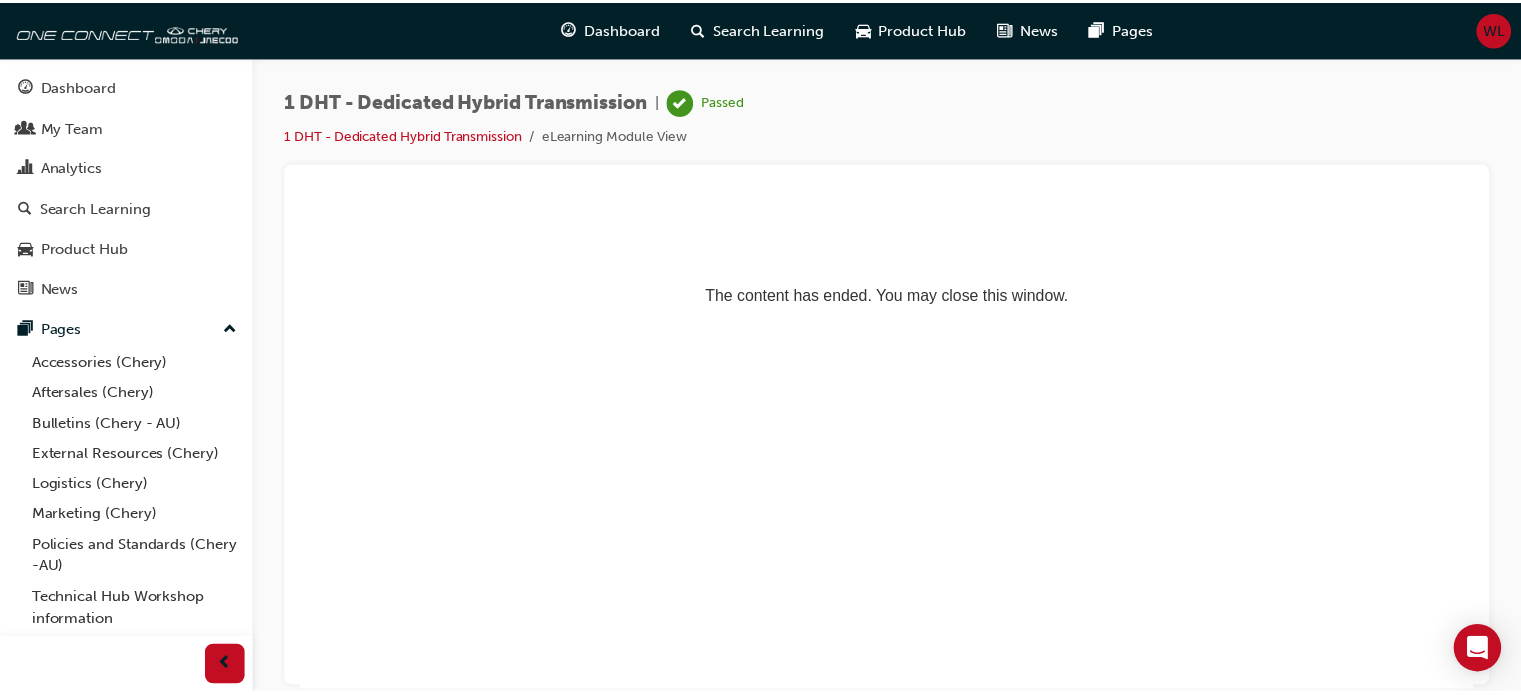 scroll, scrollTop: 0, scrollLeft: 0, axis: both 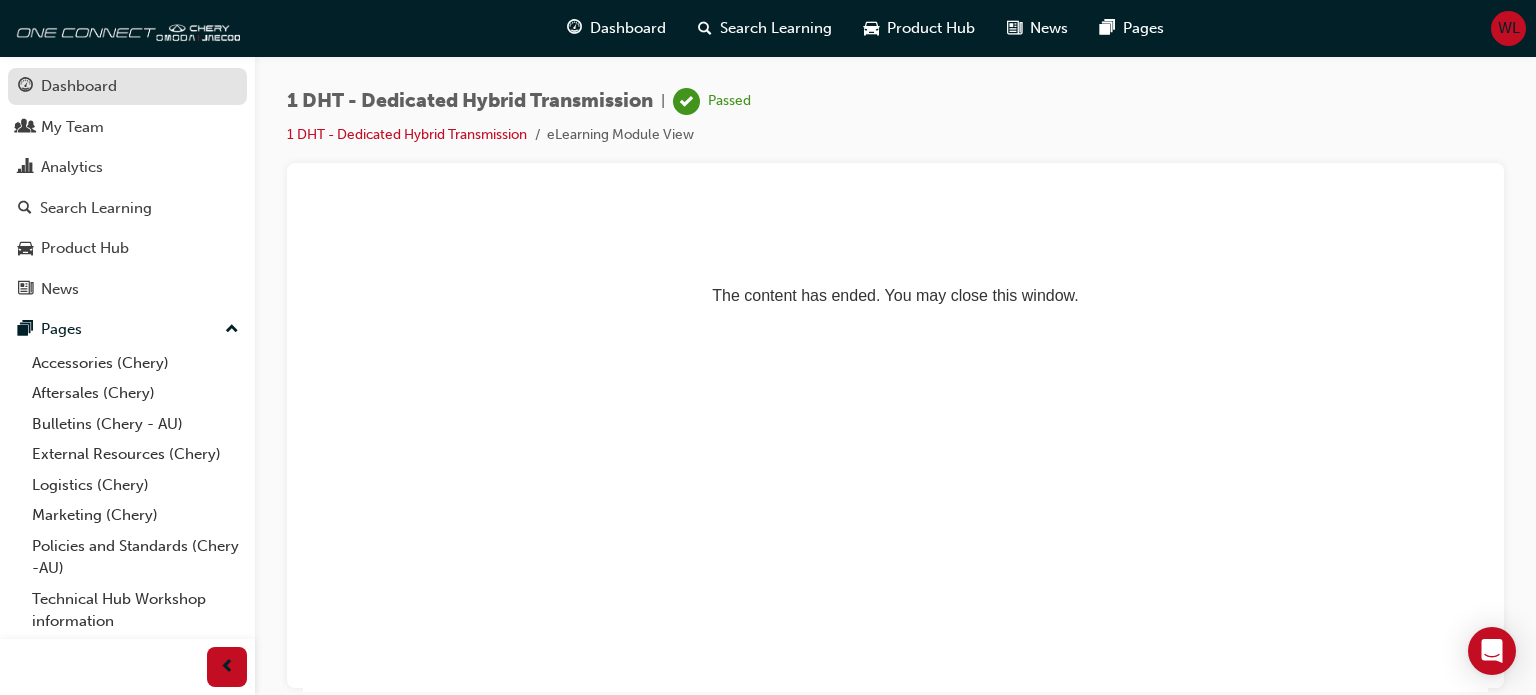 click on "Dashboard" at bounding box center (79, 86) 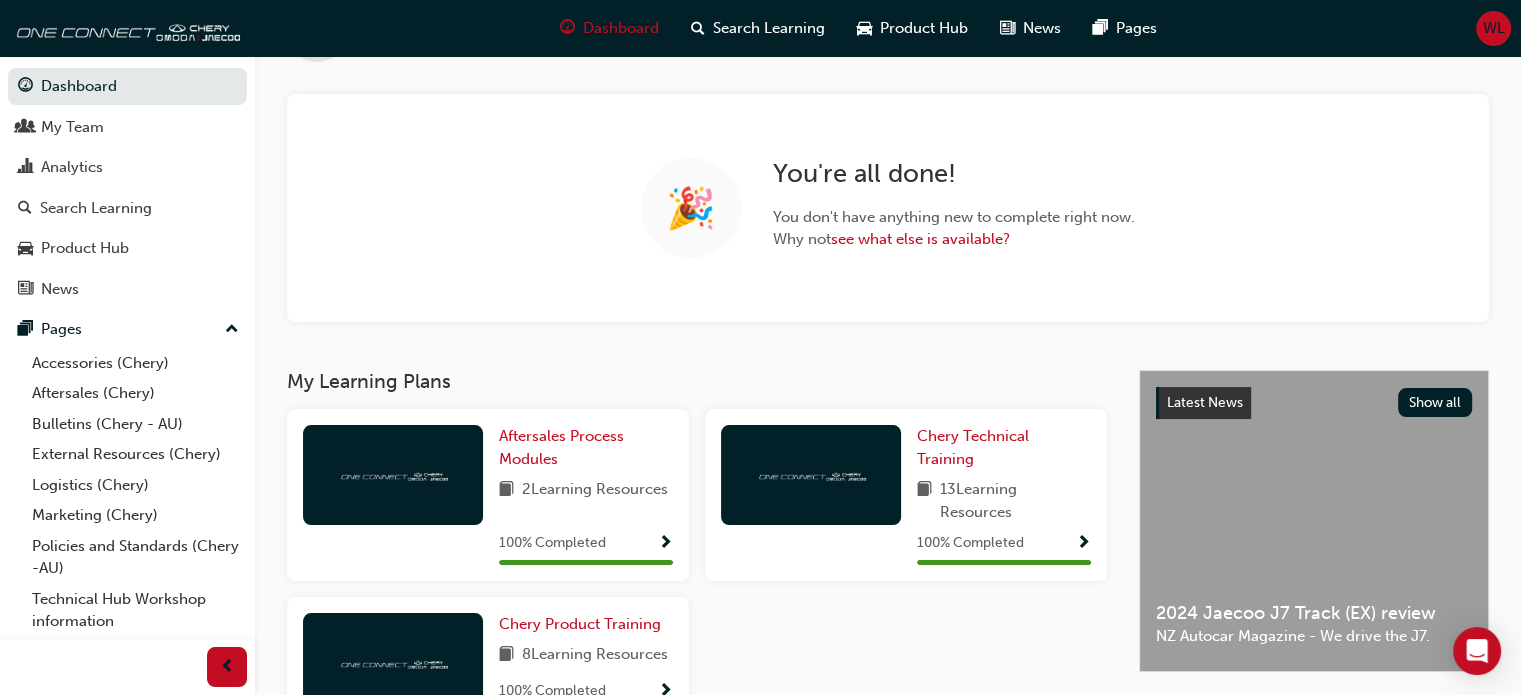 scroll, scrollTop: 0, scrollLeft: 0, axis: both 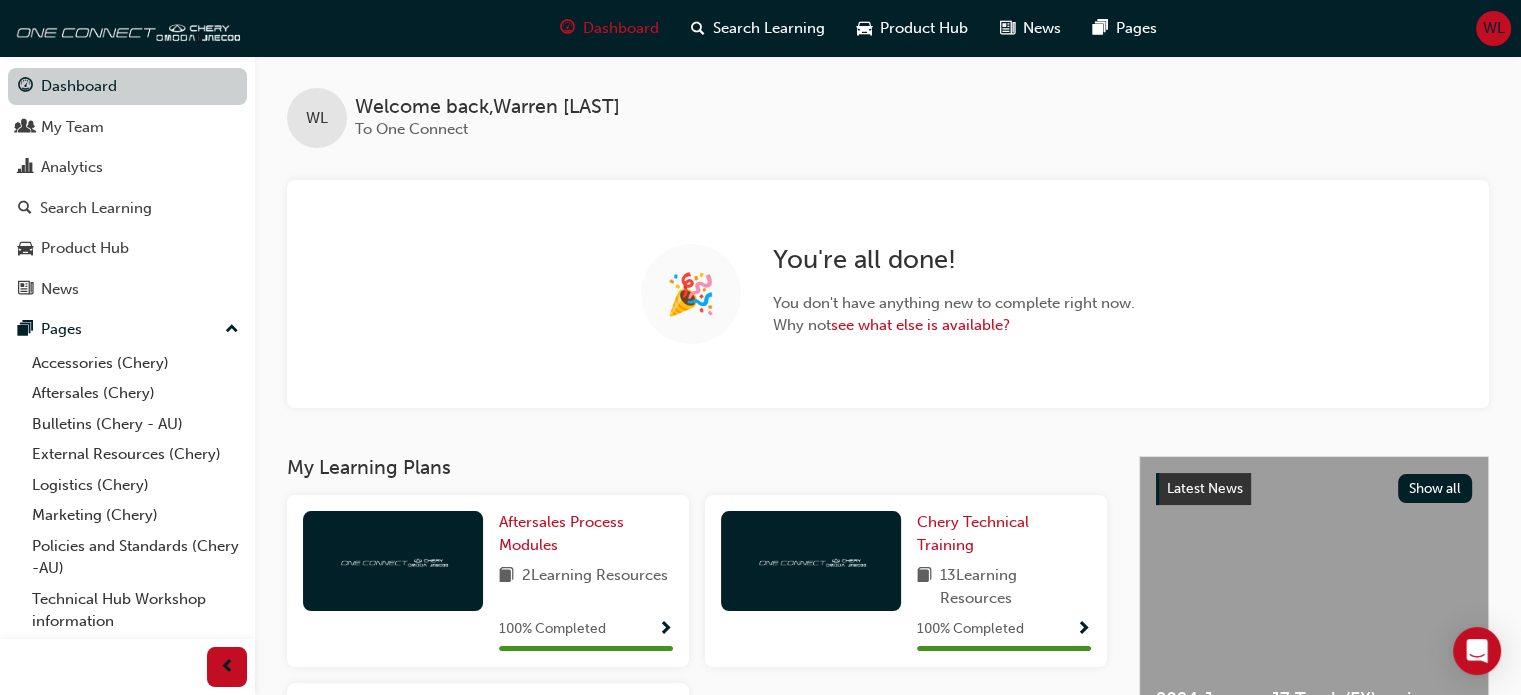 click on "Dashboard" at bounding box center (127, 86) 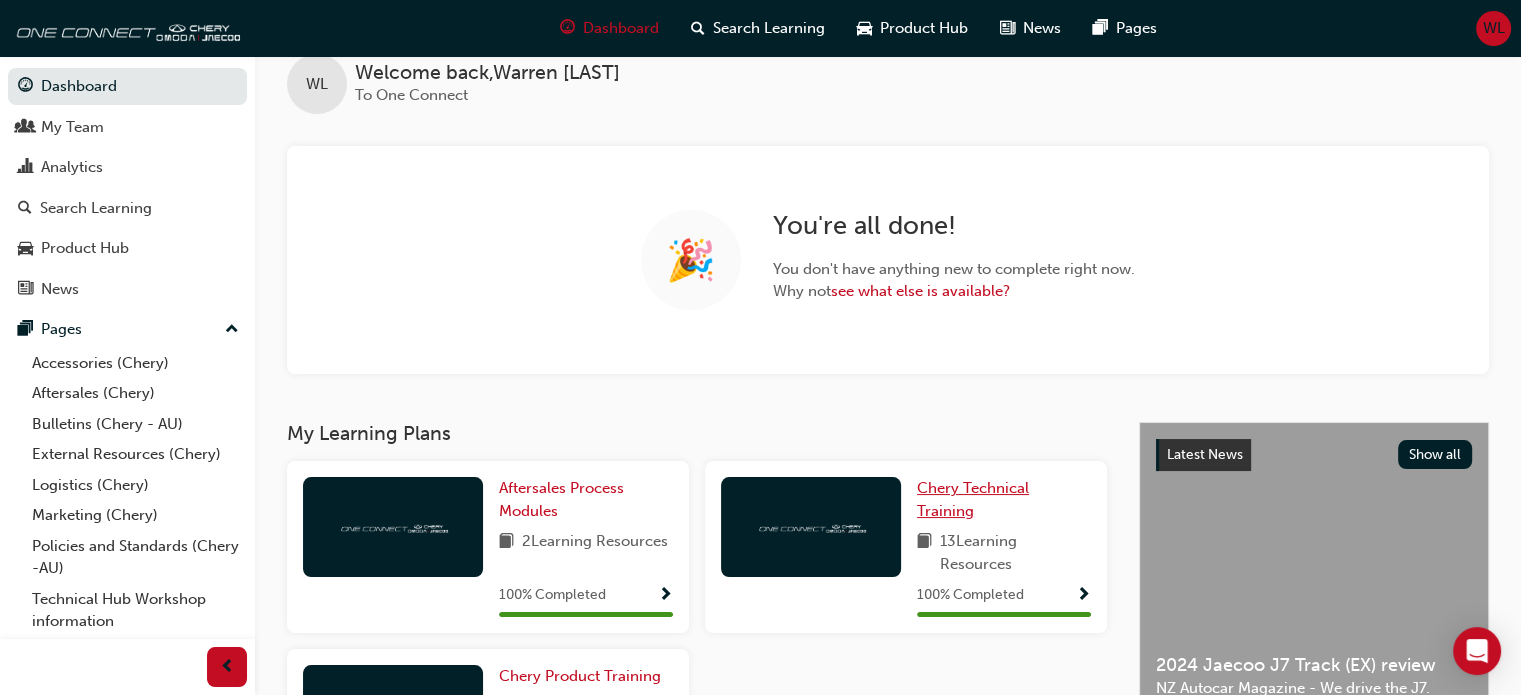 scroll, scrollTop: 0, scrollLeft: 0, axis: both 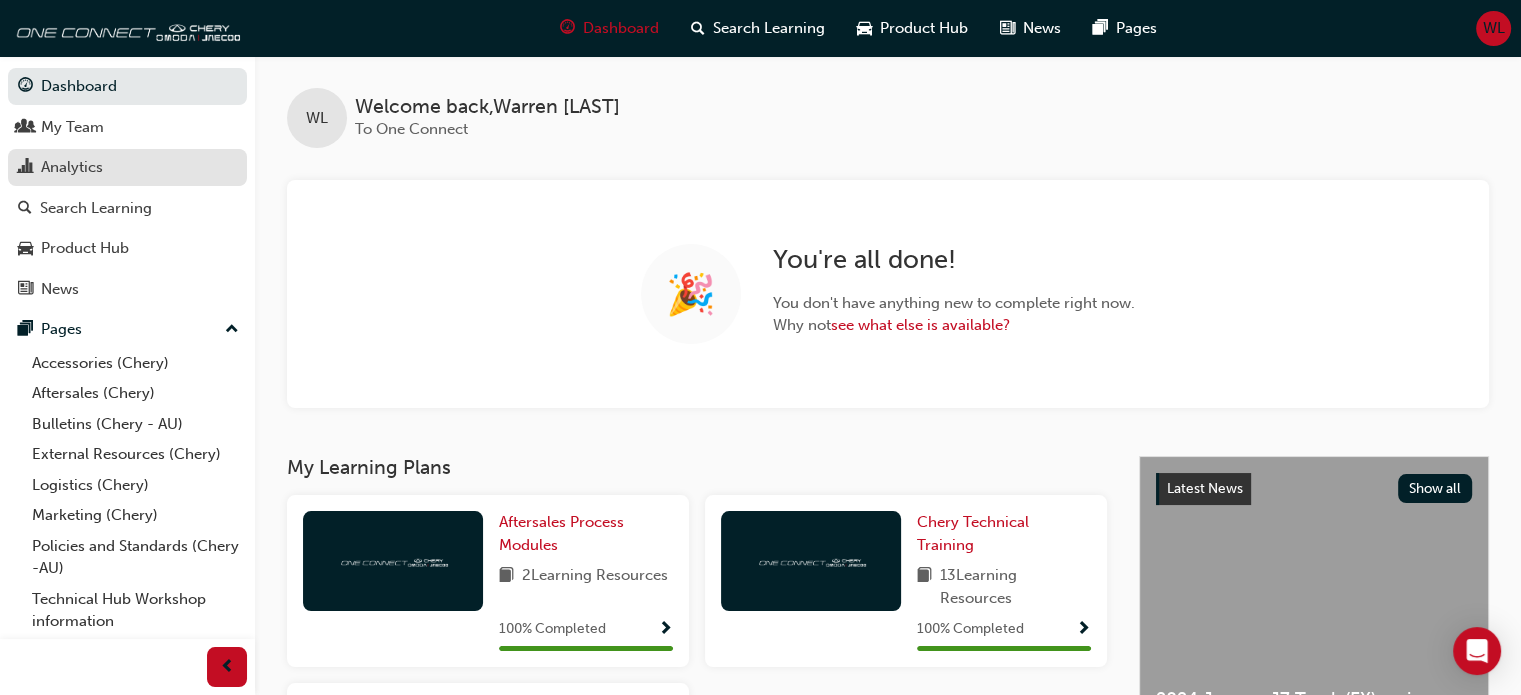 click on "Analytics" at bounding box center [72, 167] 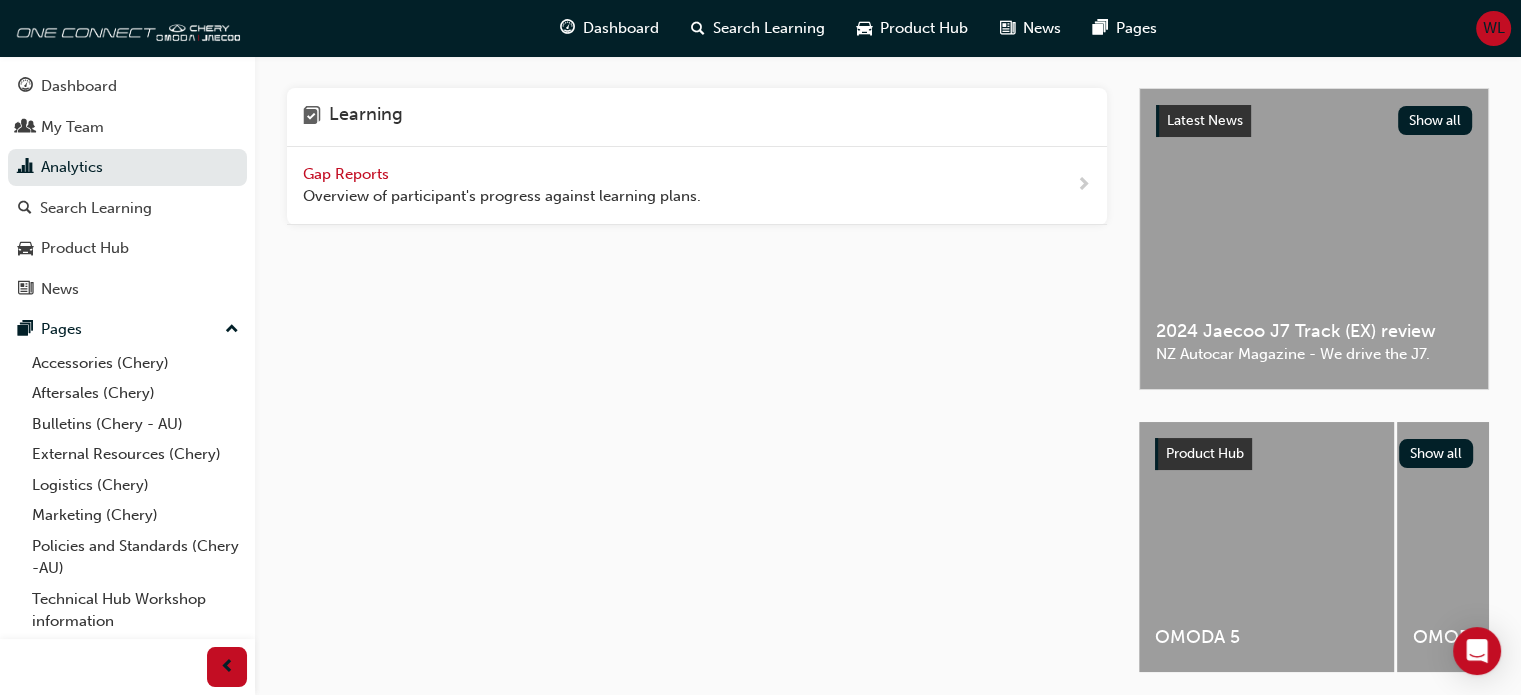 click at bounding box center (1083, 185) 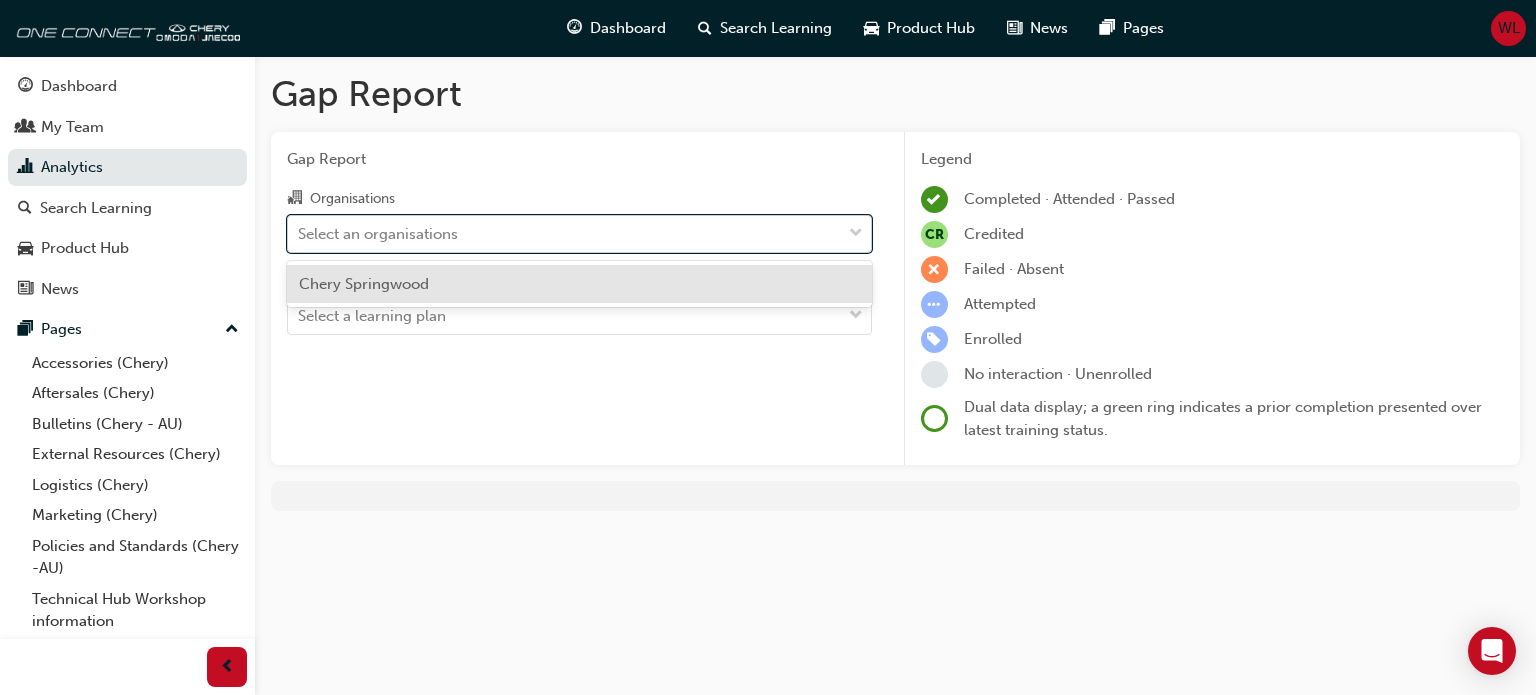 click at bounding box center (856, 234) 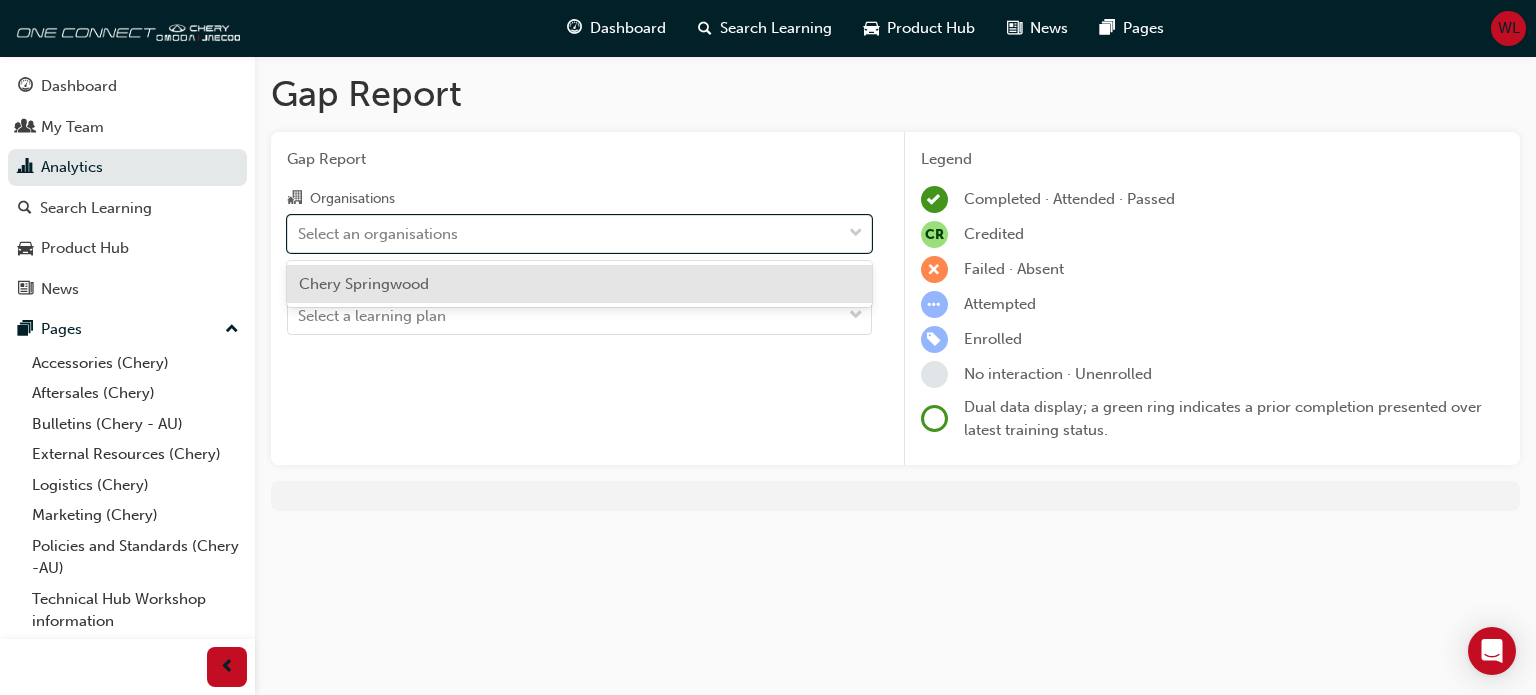 click on "Chery Springwood" at bounding box center (364, 284) 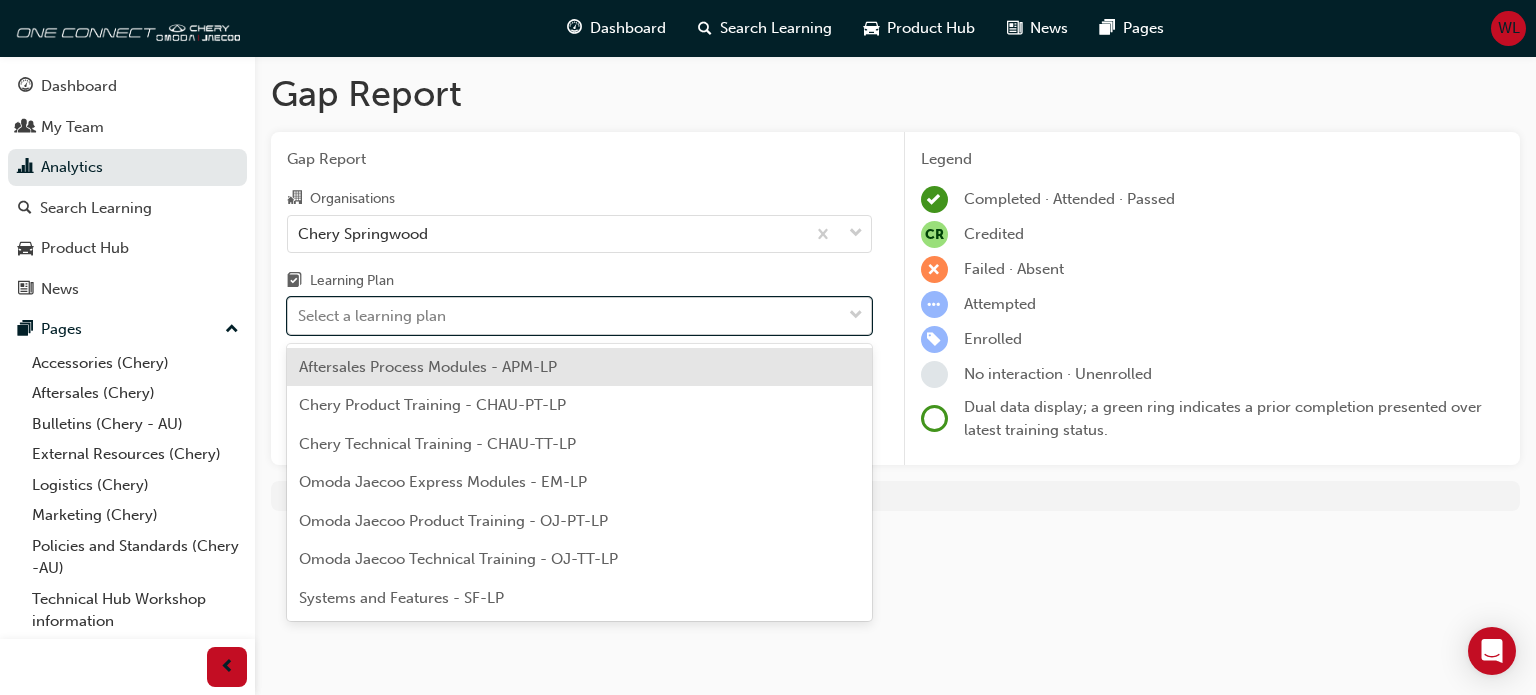 click at bounding box center (856, 316) 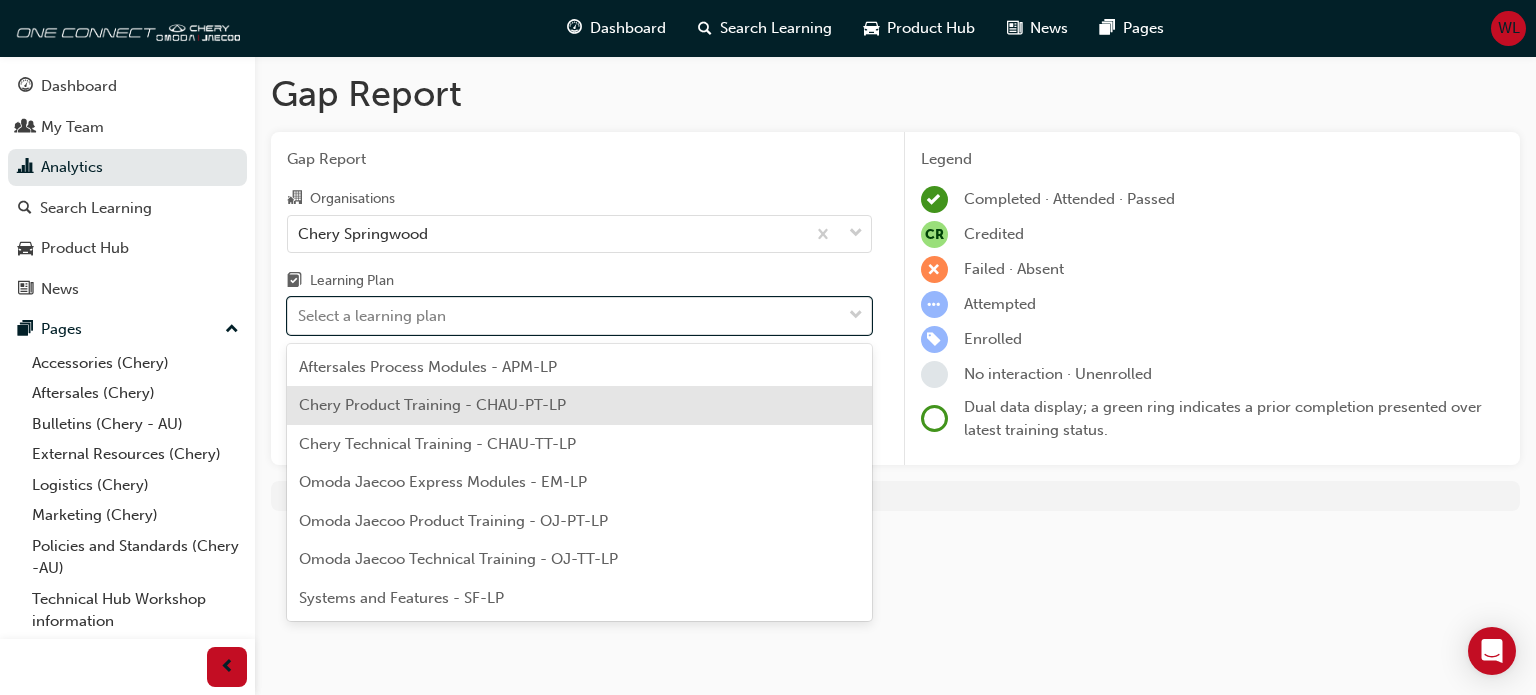 click on "Chery Product Training - CHAU-PT-LP" at bounding box center (432, 405) 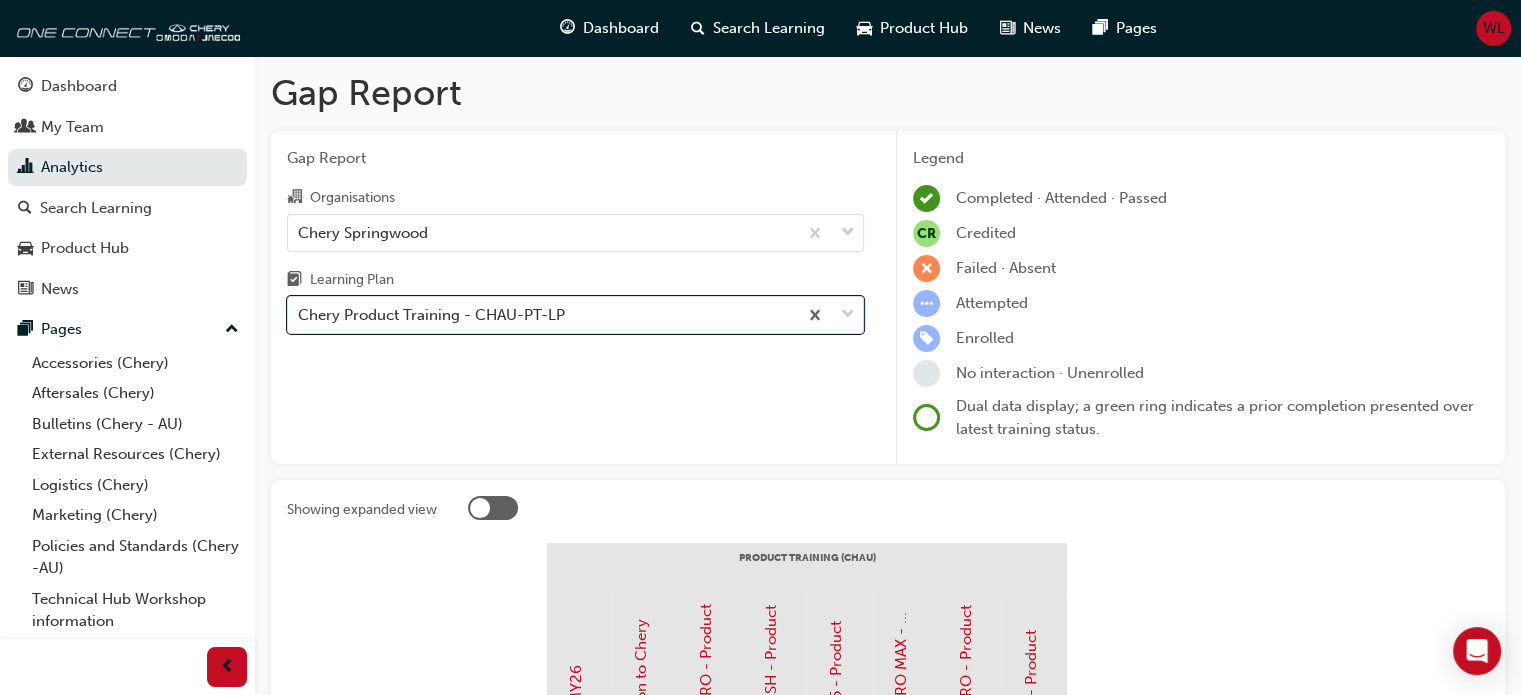 scroll, scrollTop: 0, scrollLeft: 0, axis: both 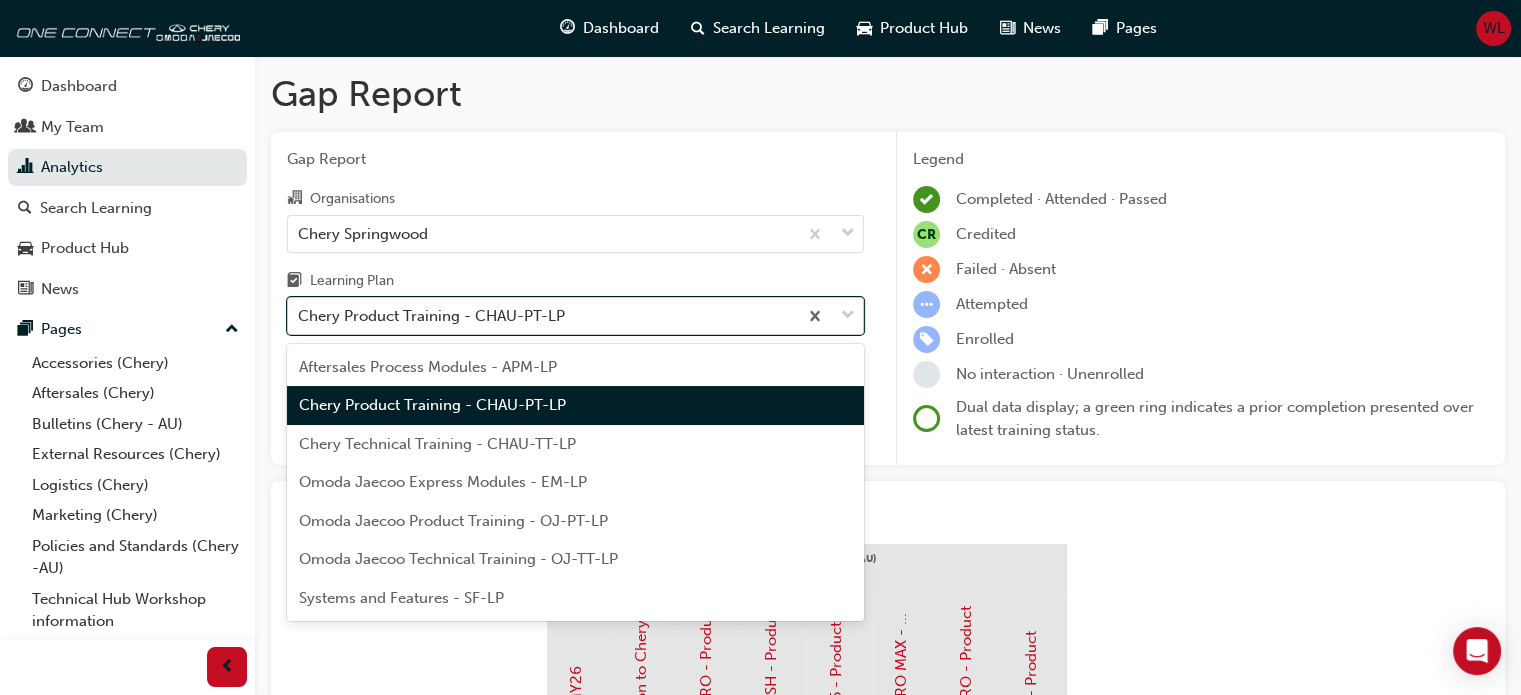 click at bounding box center [848, 316] 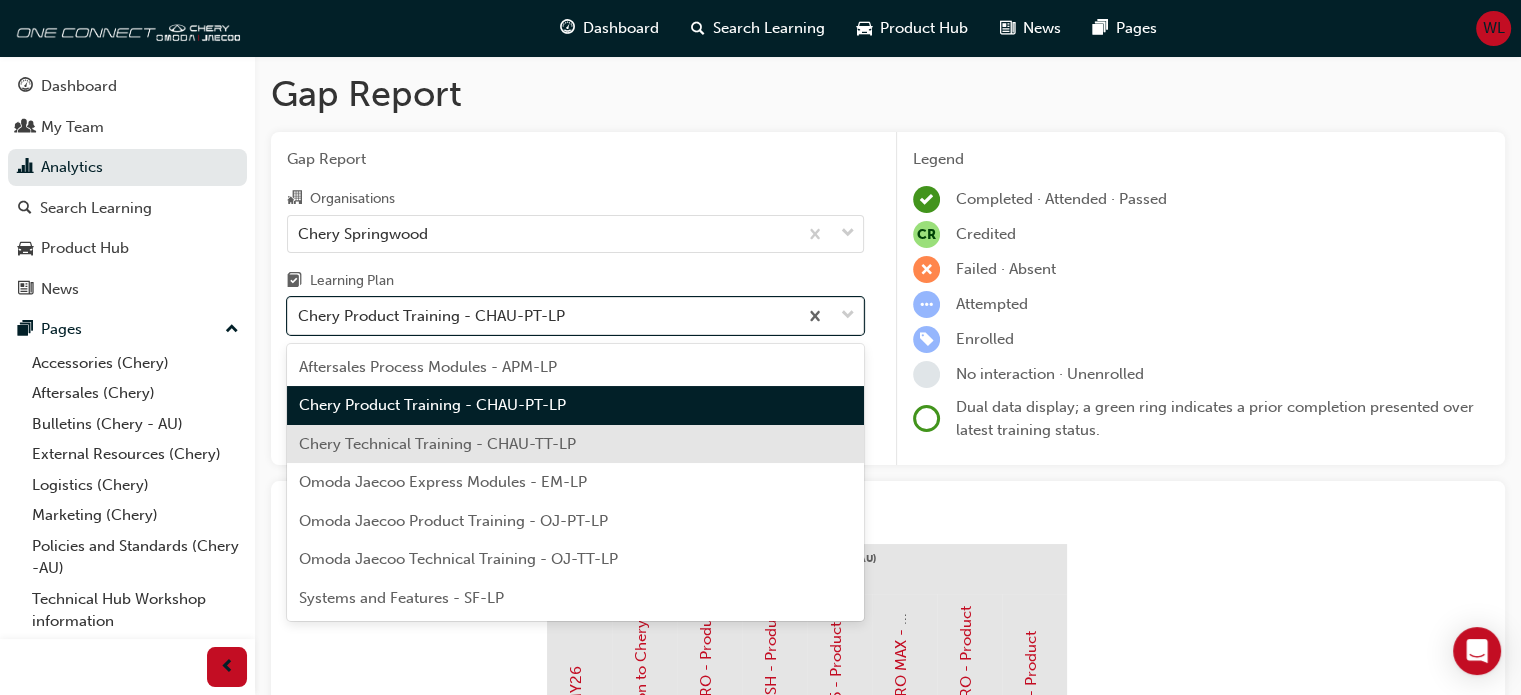 click on "Chery Technical Training - CHAU-TT-LP" at bounding box center (437, 444) 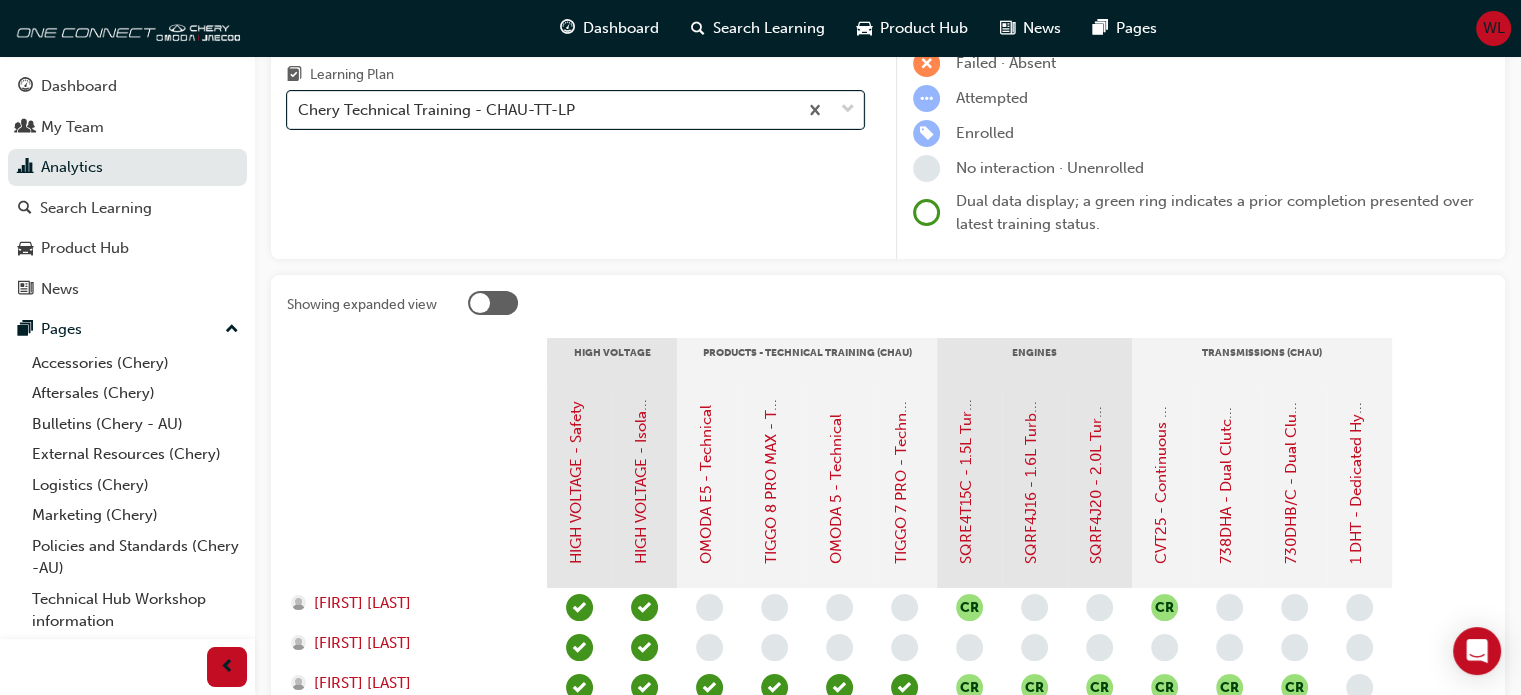 scroll, scrollTop: 0, scrollLeft: 0, axis: both 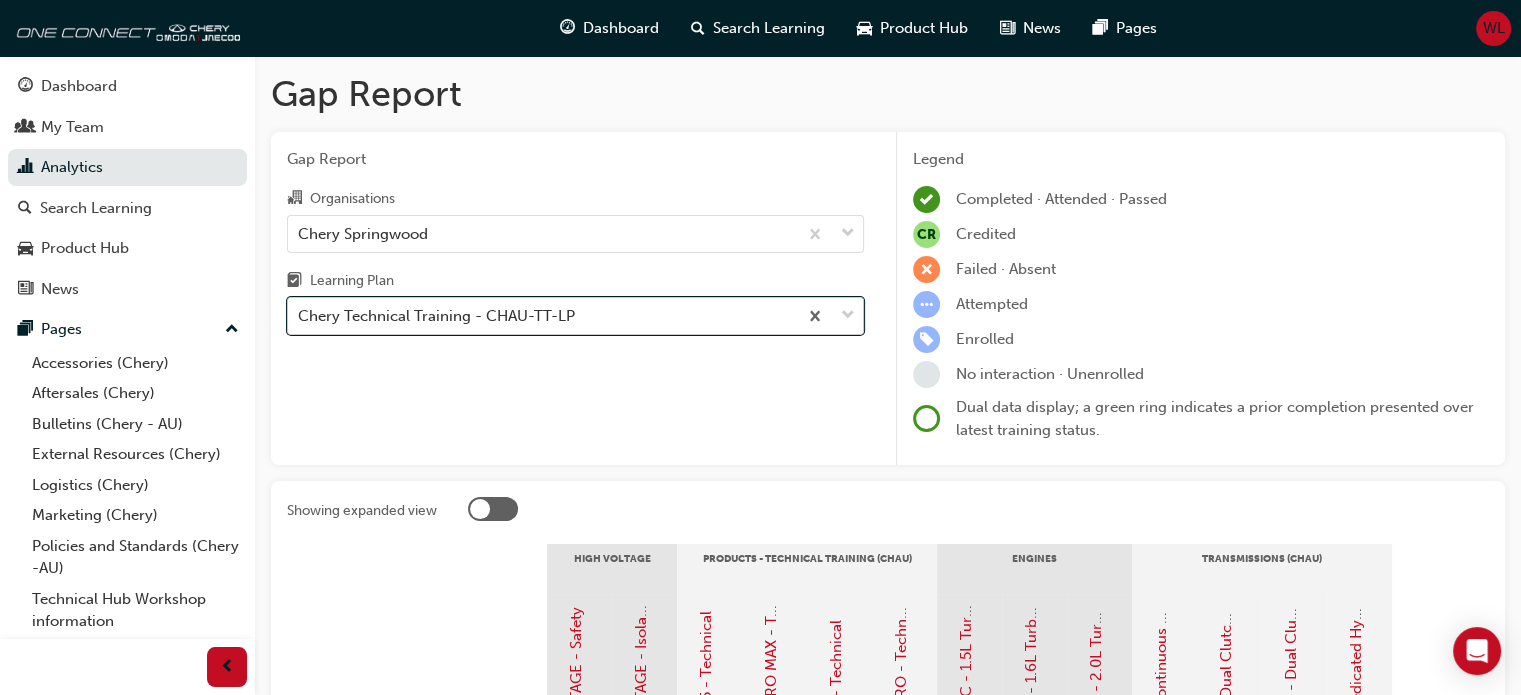 click at bounding box center (848, 316) 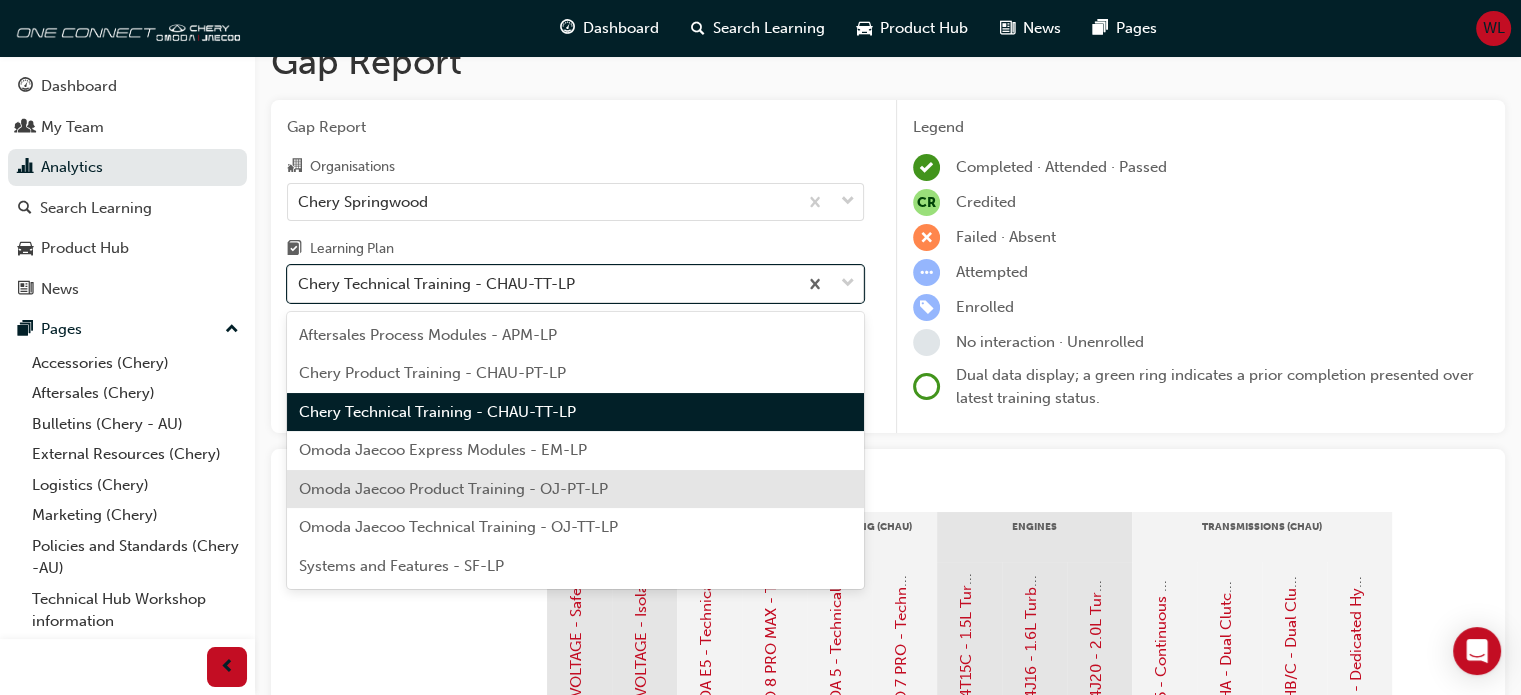 scroll, scrollTop: 0, scrollLeft: 0, axis: both 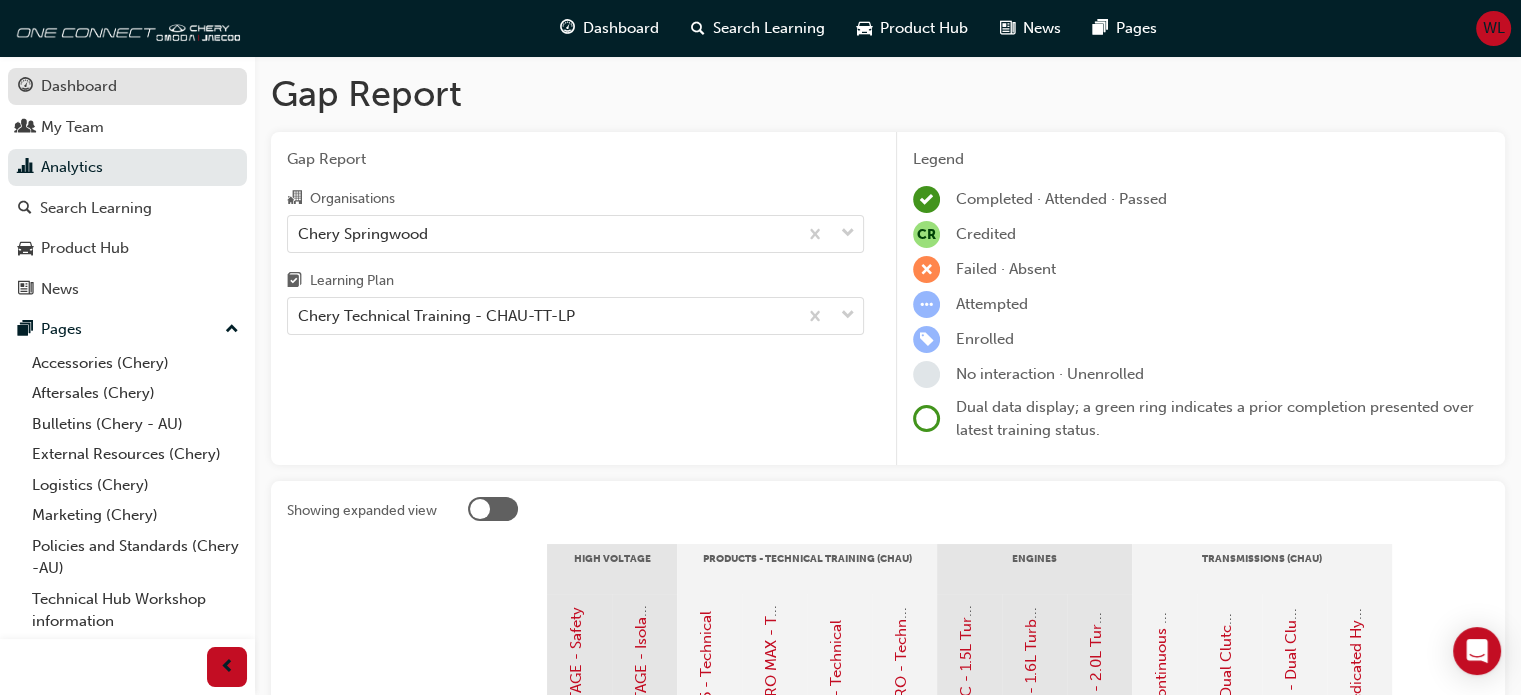 click on "Dashboard" at bounding box center (79, 86) 